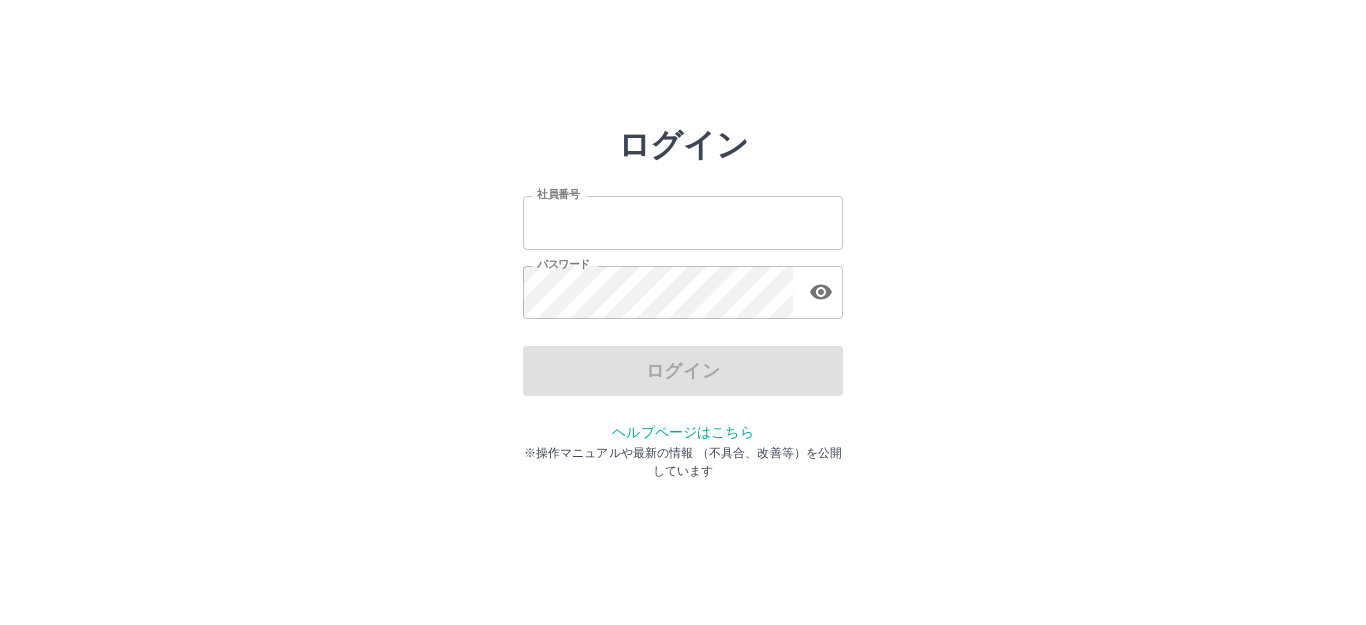 scroll, scrollTop: 0, scrollLeft: 0, axis: both 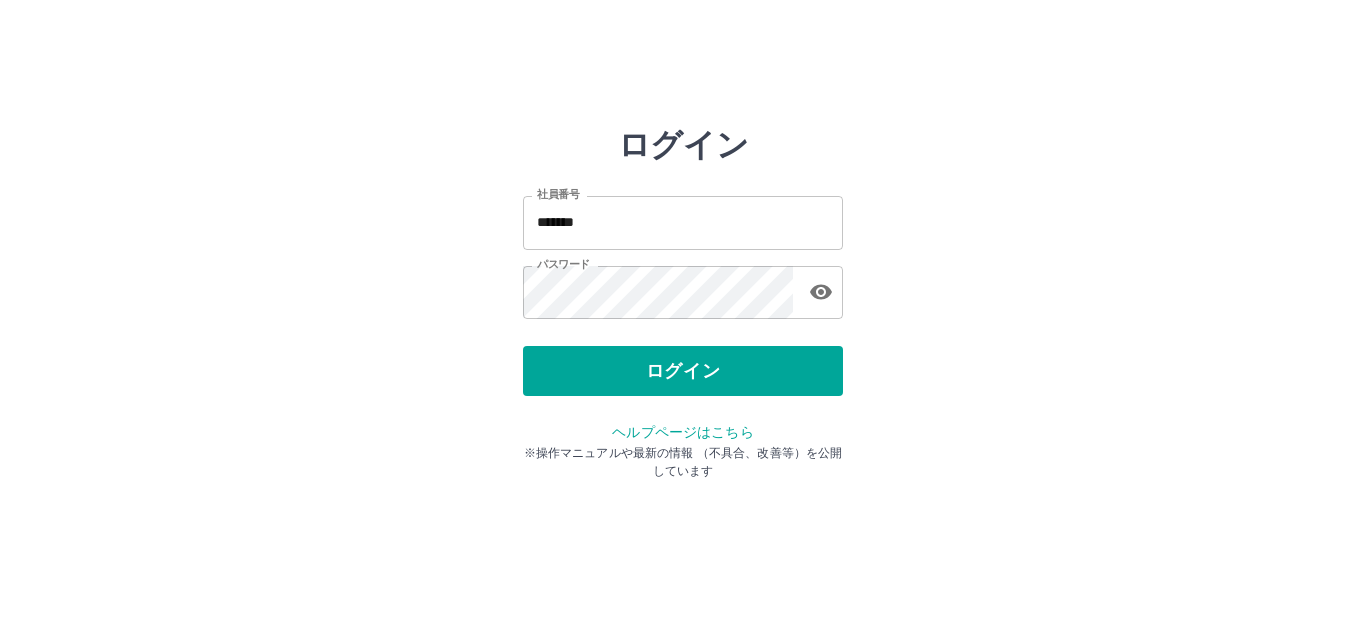click on "ログイン 社員番号 ******* 社員番号 パスワード パスワード ログイン ヘルプページはこちら ※操作マニュアルや最新の情報 （不具合、改善等）を公開しています" at bounding box center [683, 286] 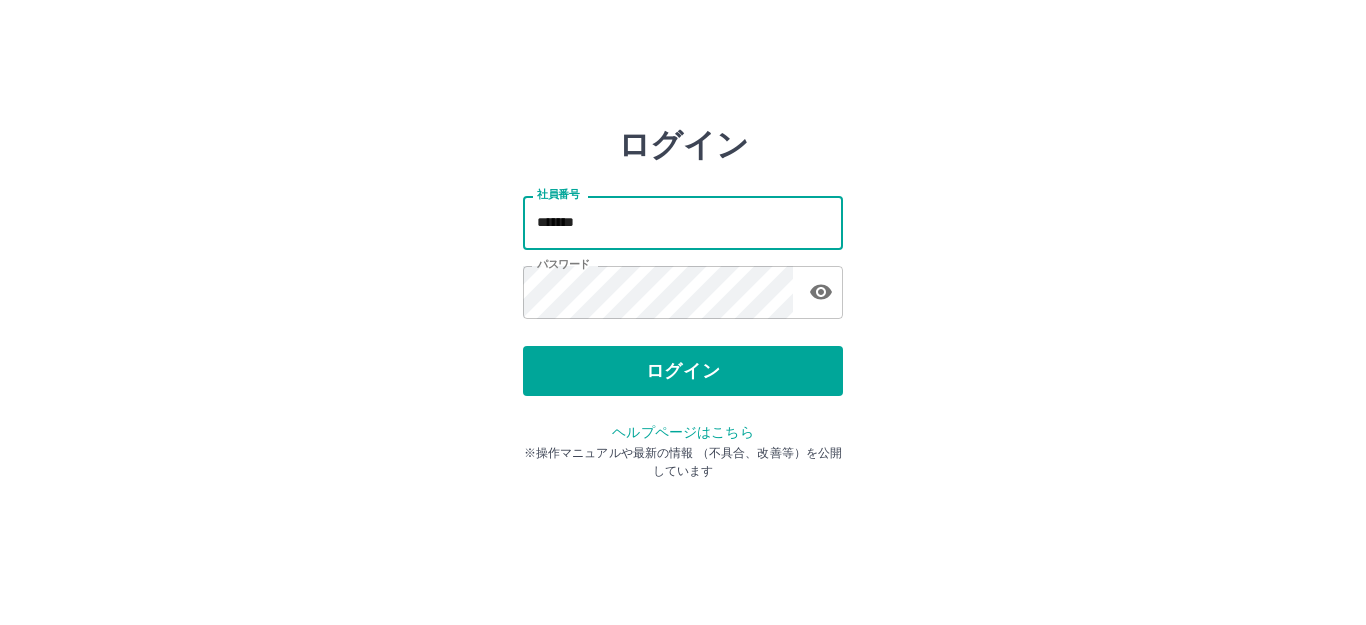 click on "*******" at bounding box center [683, 222] 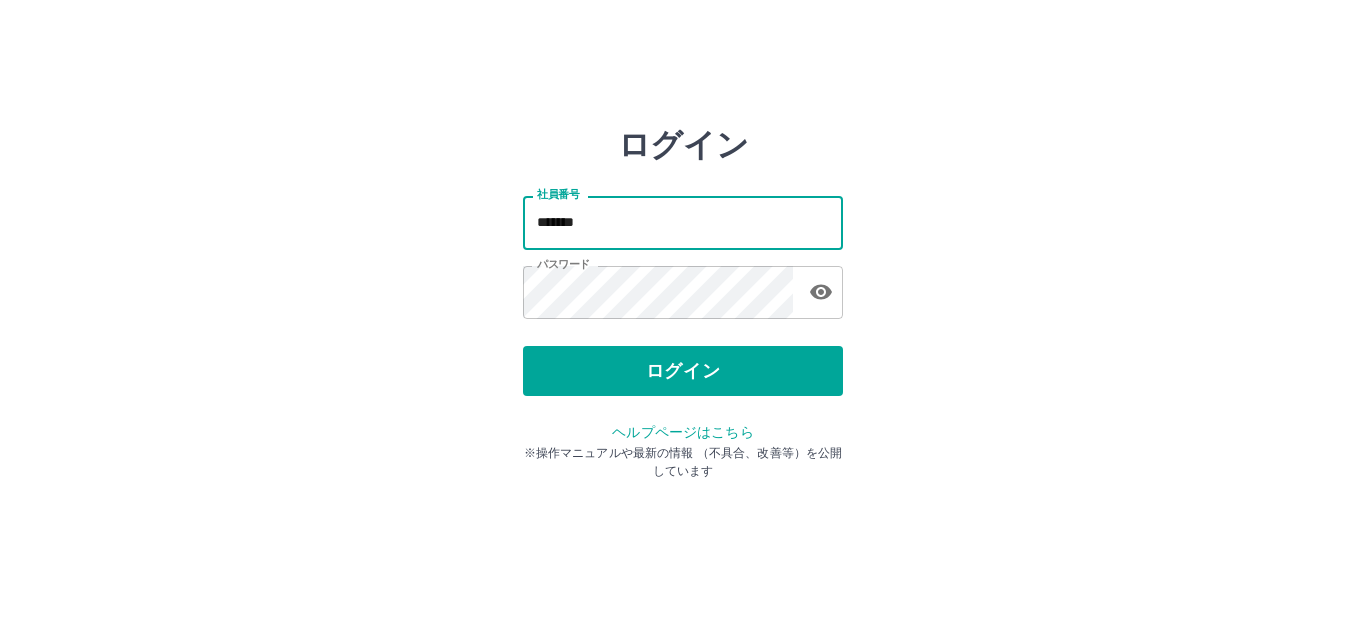 click on "*******" at bounding box center [683, 222] 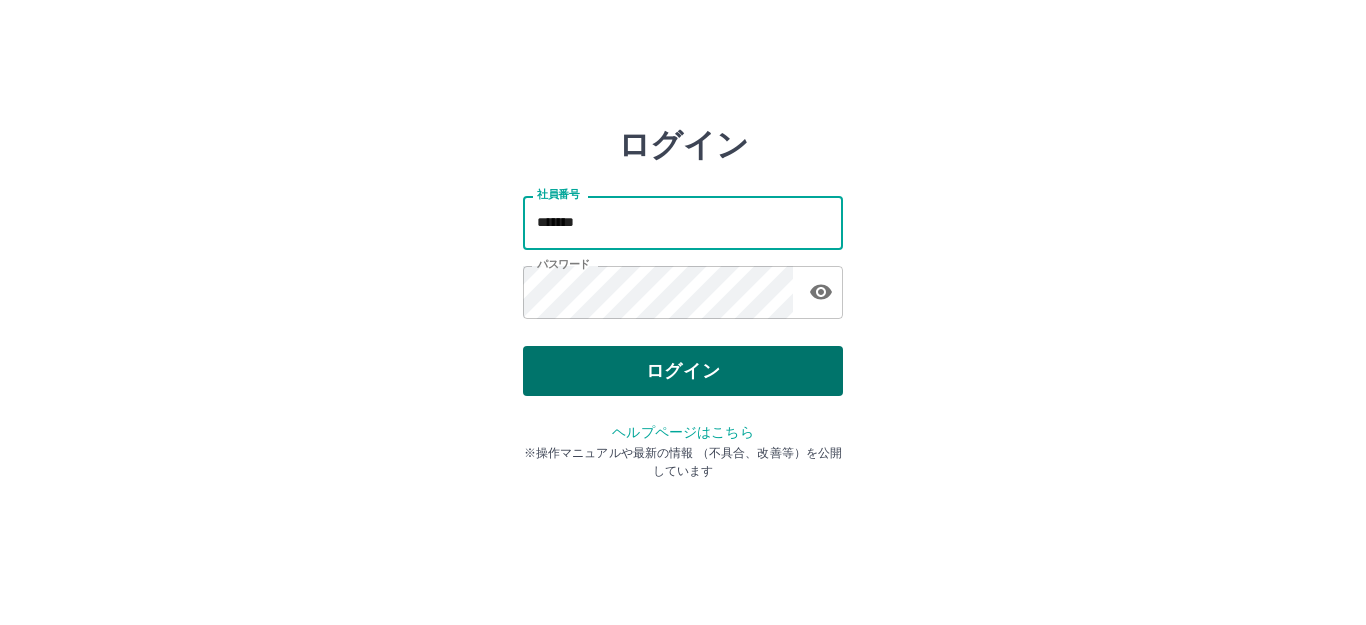 click on "ログイン" at bounding box center (683, 371) 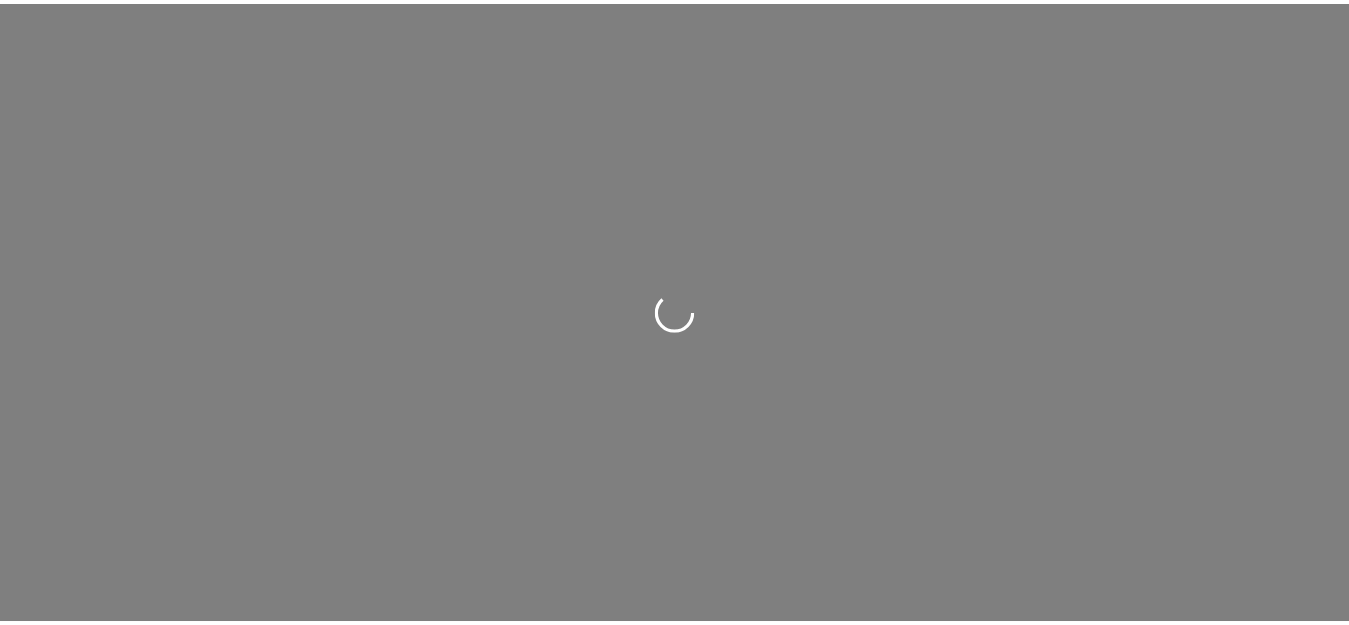 scroll, scrollTop: 0, scrollLeft: 0, axis: both 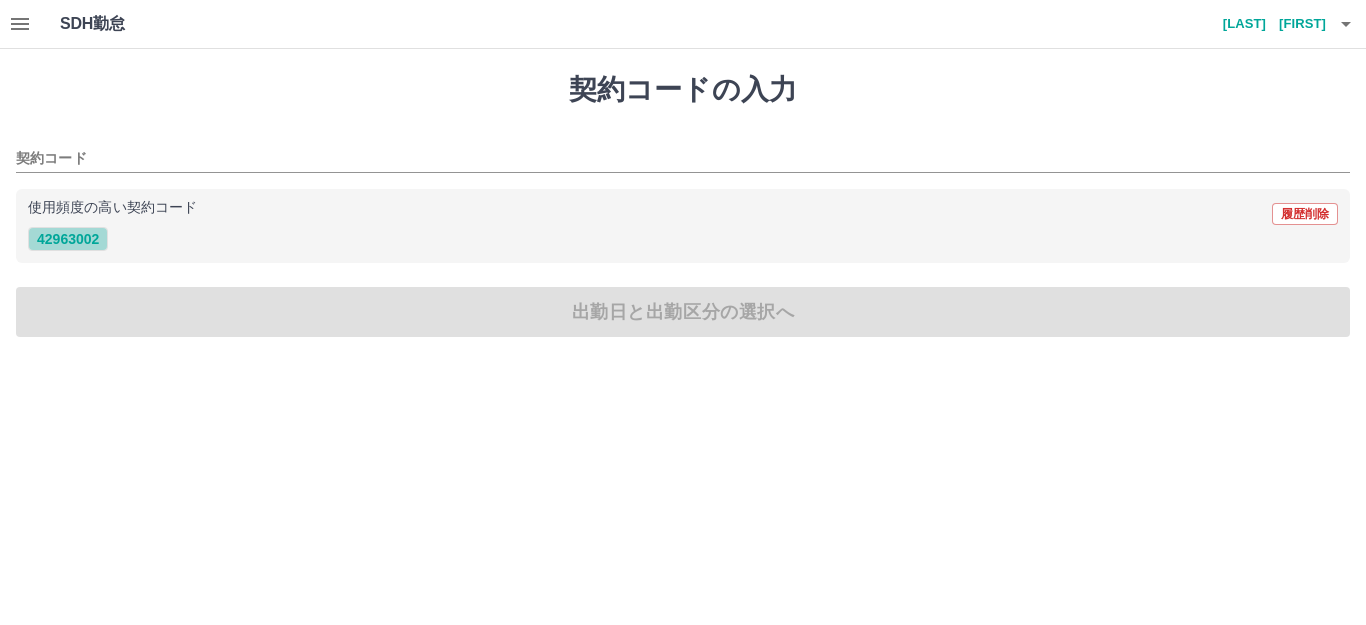 click on "42963002" at bounding box center (68, 239) 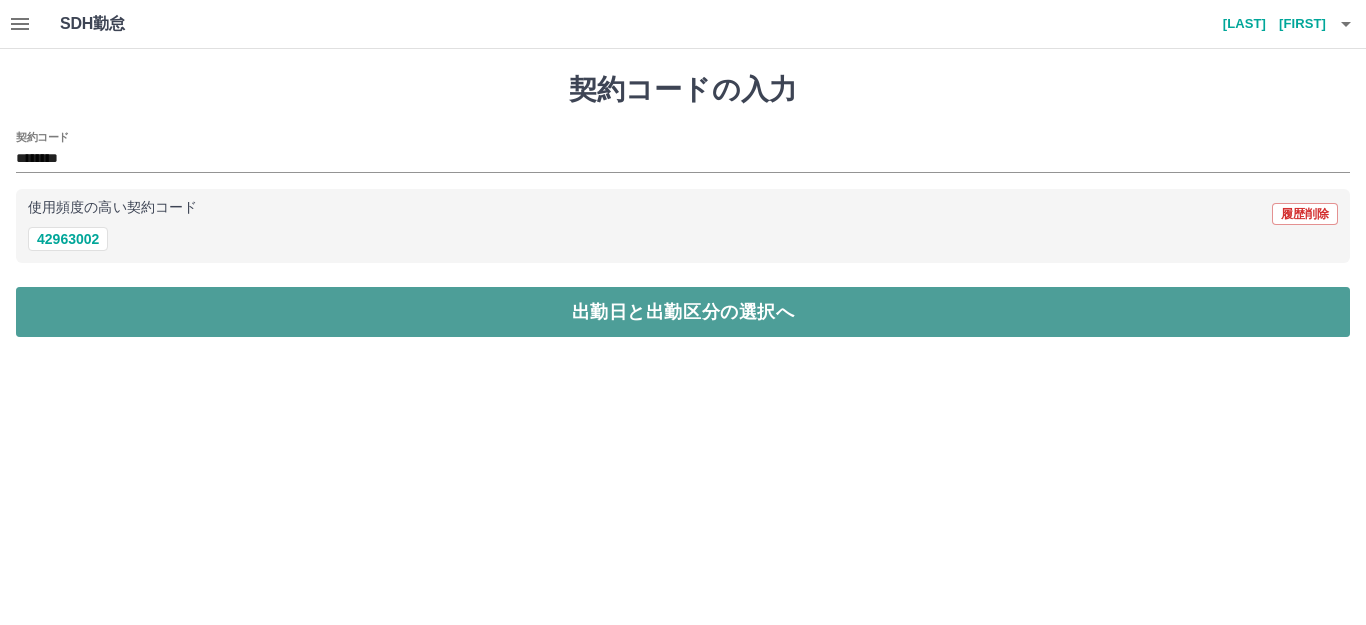 click on "出勤日と出勤区分の選択へ" at bounding box center [683, 312] 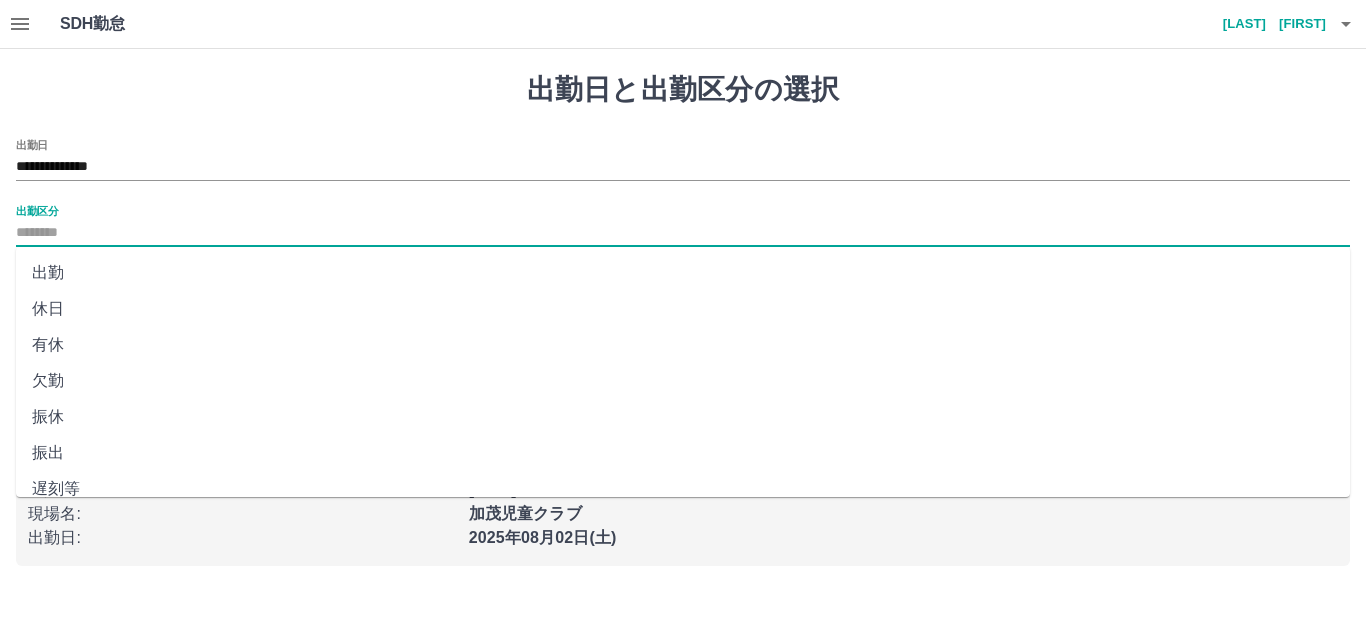 click on "出勤区分" at bounding box center [683, 233] 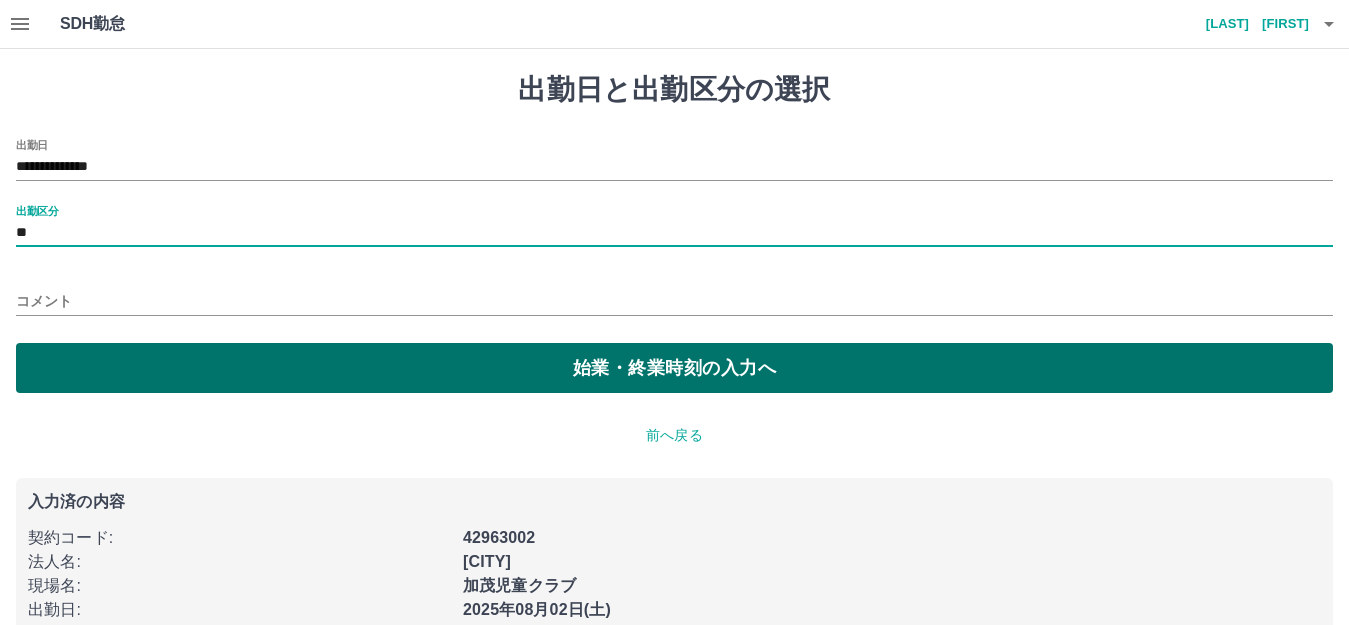click on "始業・終業時刻の入力へ" at bounding box center (674, 368) 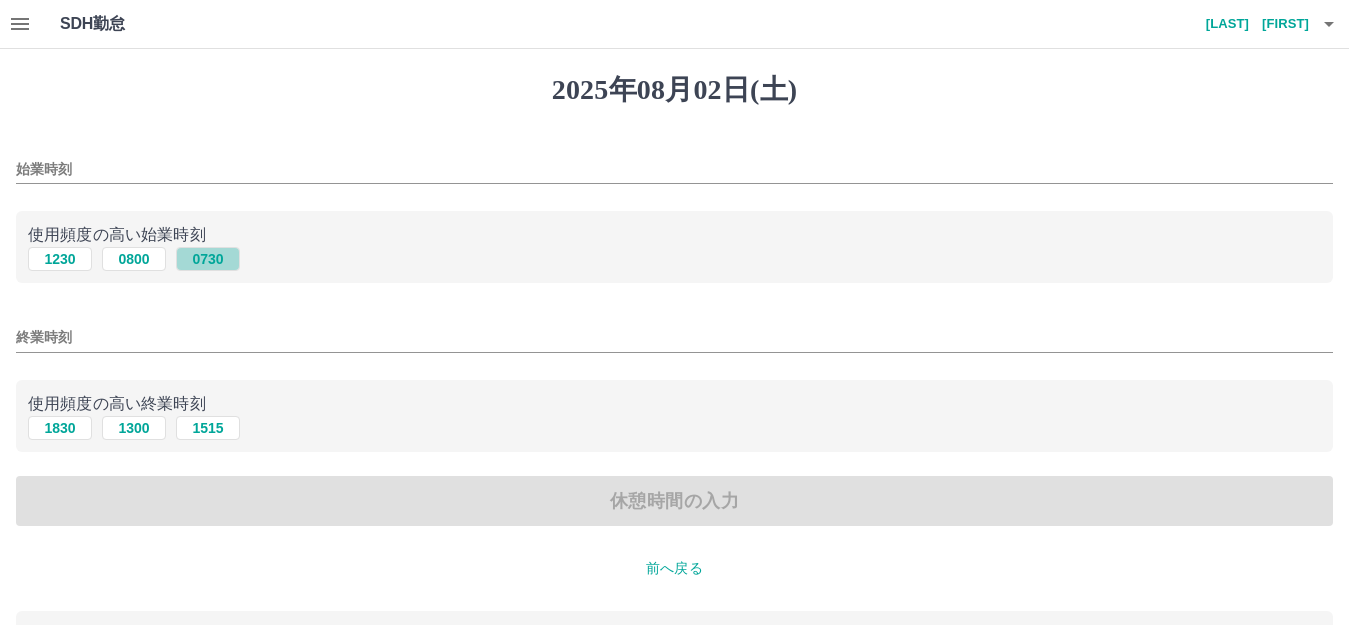 click on "0730" at bounding box center [208, 259] 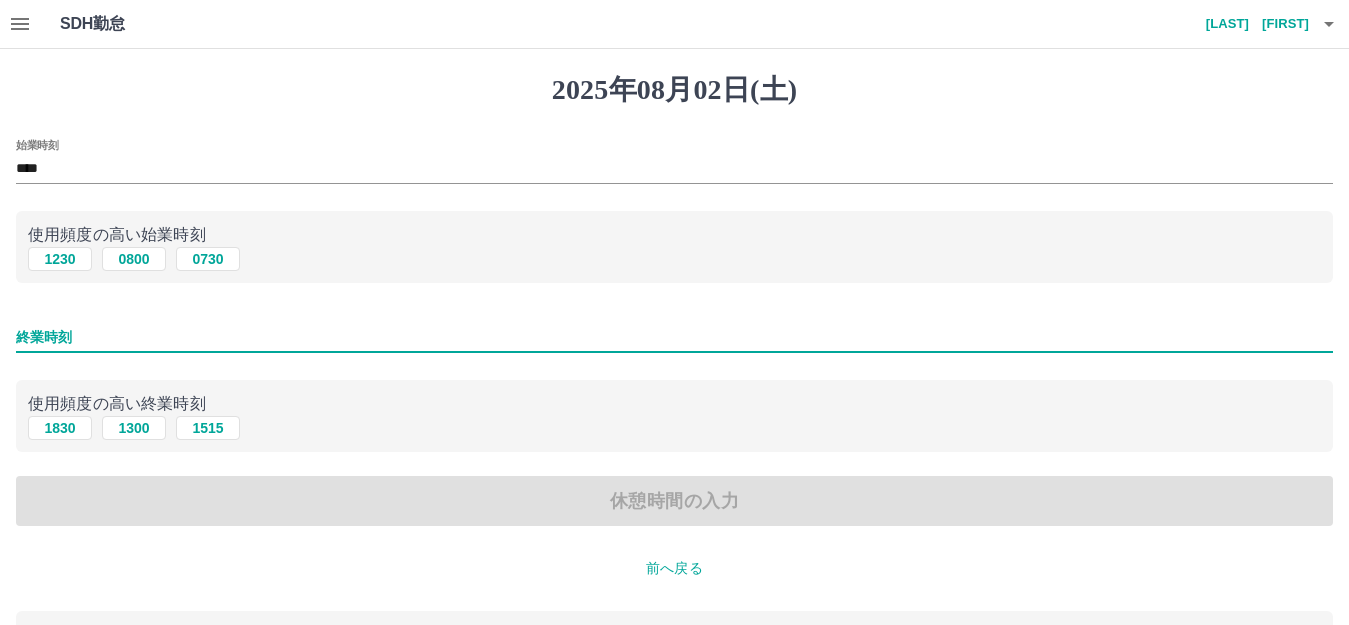 click on "終業時刻" at bounding box center [674, 337] 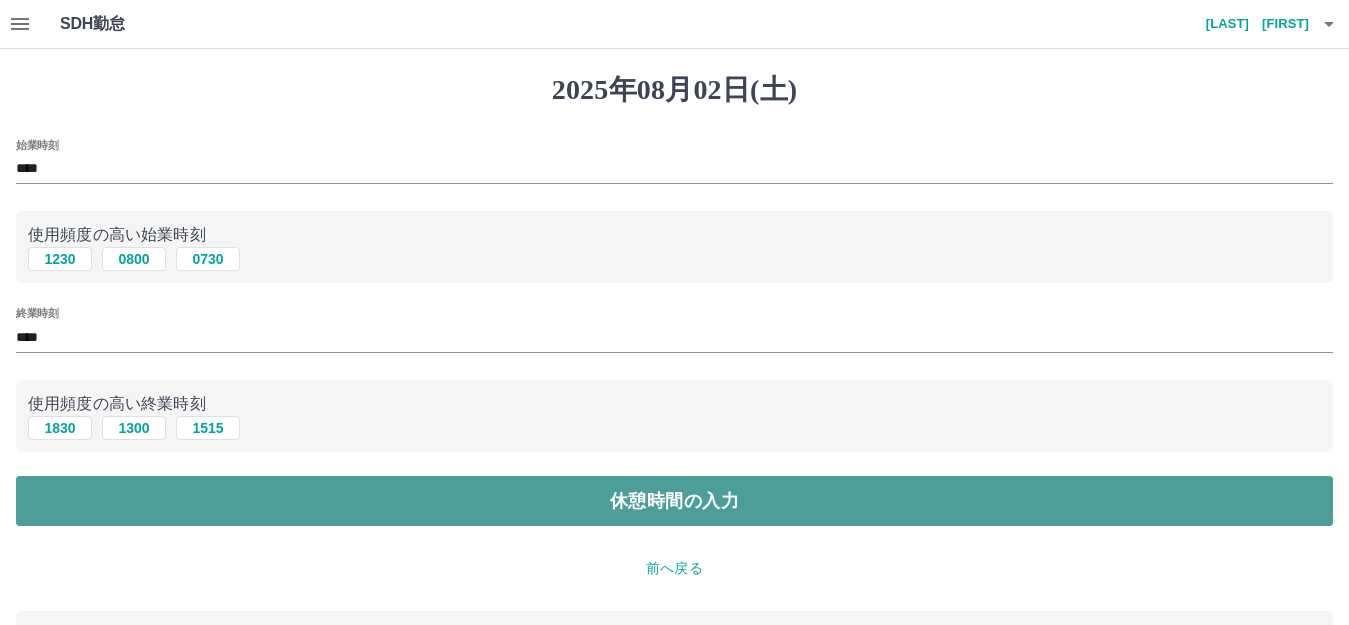 click on "休憩時間の入力" at bounding box center (674, 501) 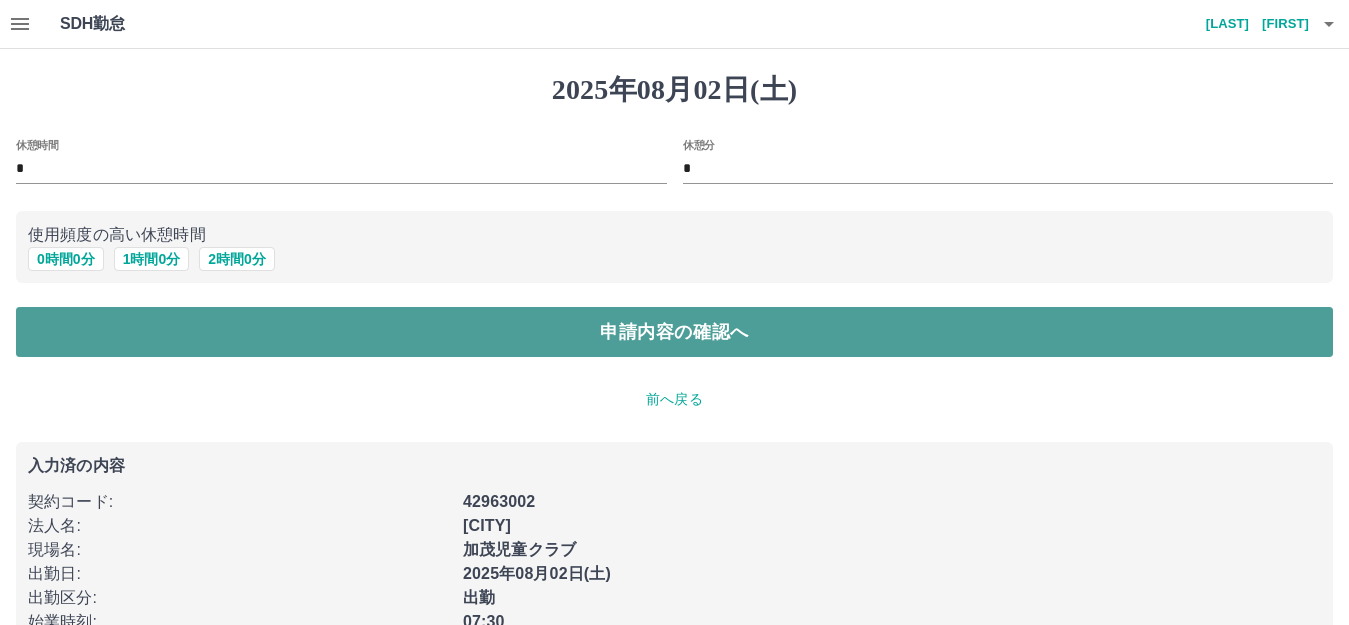 click on "申請内容の確認へ" at bounding box center (674, 332) 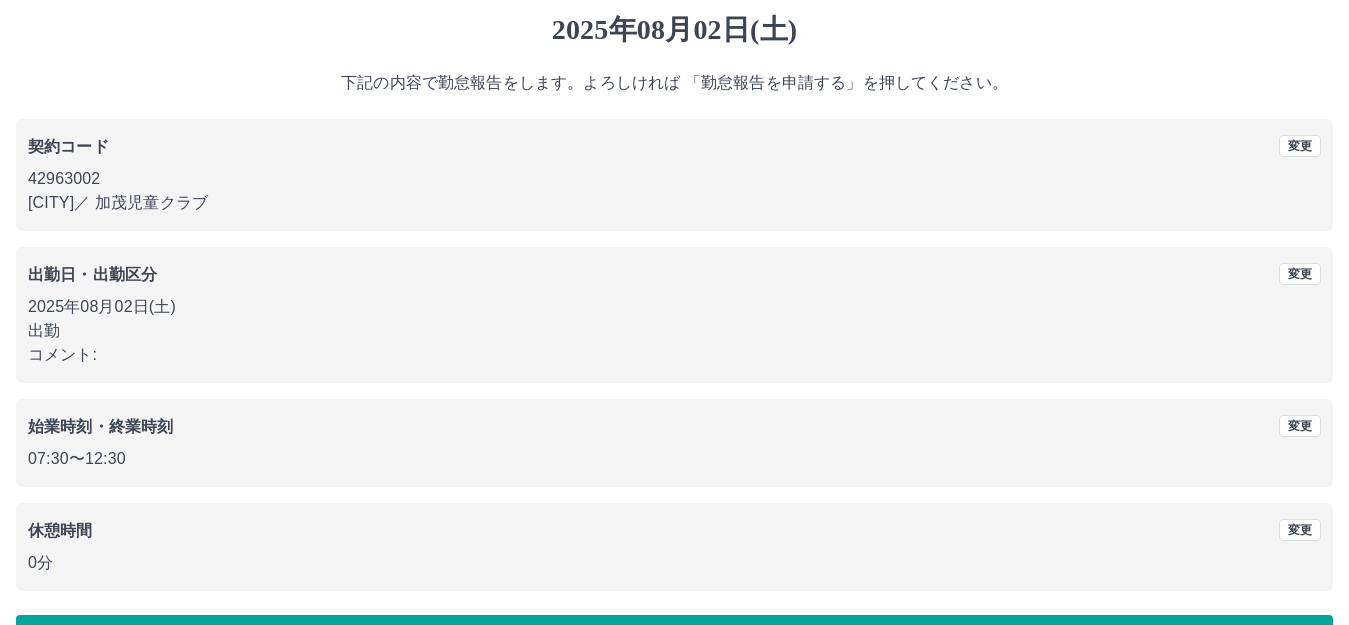 scroll, scrollTop: 124, scrollLeft: 0, axis: vertical 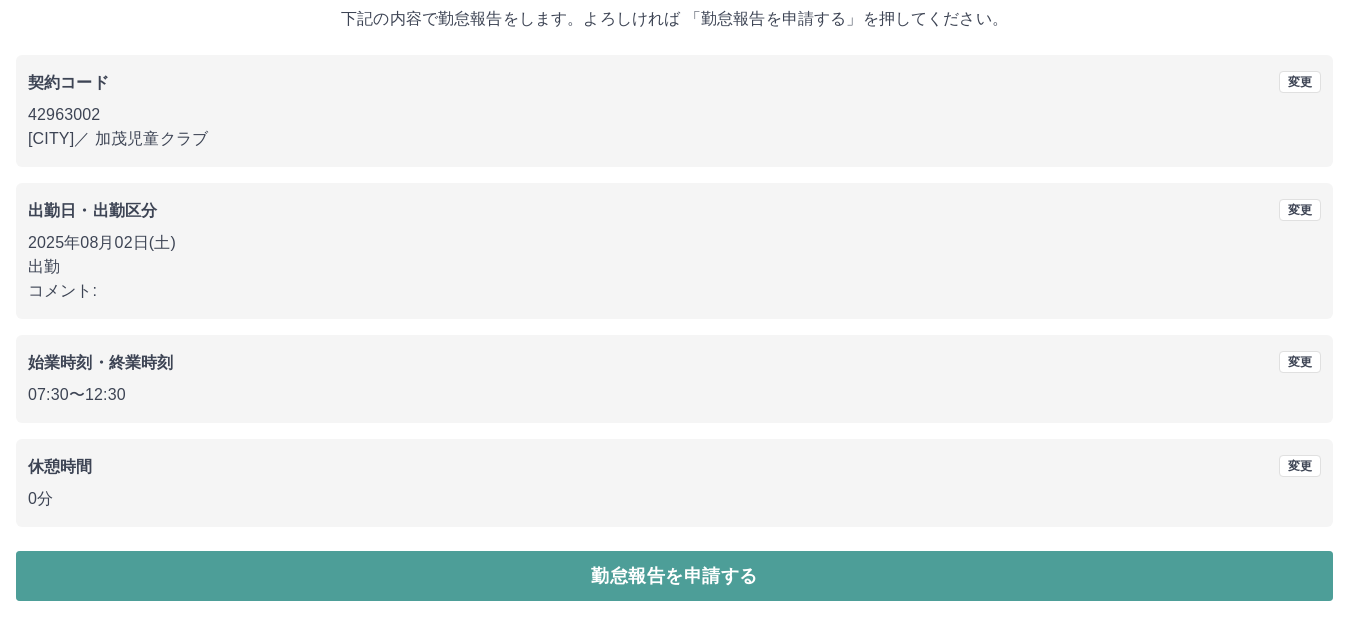 click on "勤怠報告を申請する" at bounding box center (674, 576) 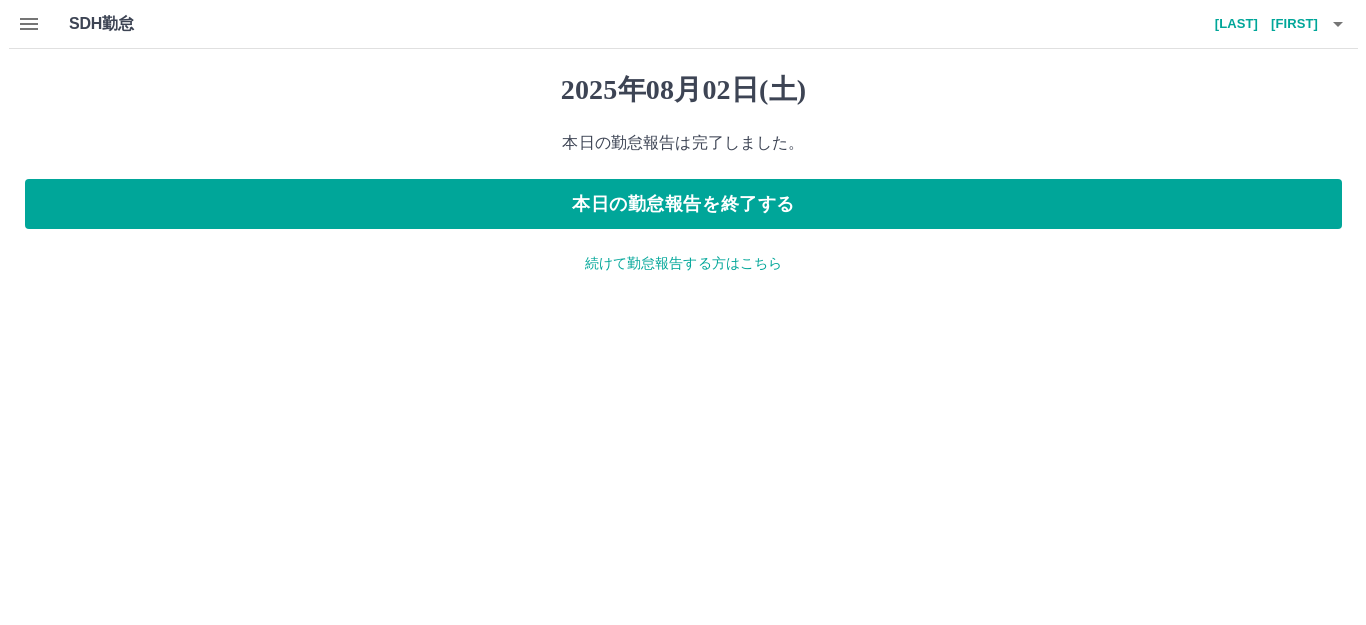 scroll, scrollTop: 0, scrollLeft: 0, axis: both 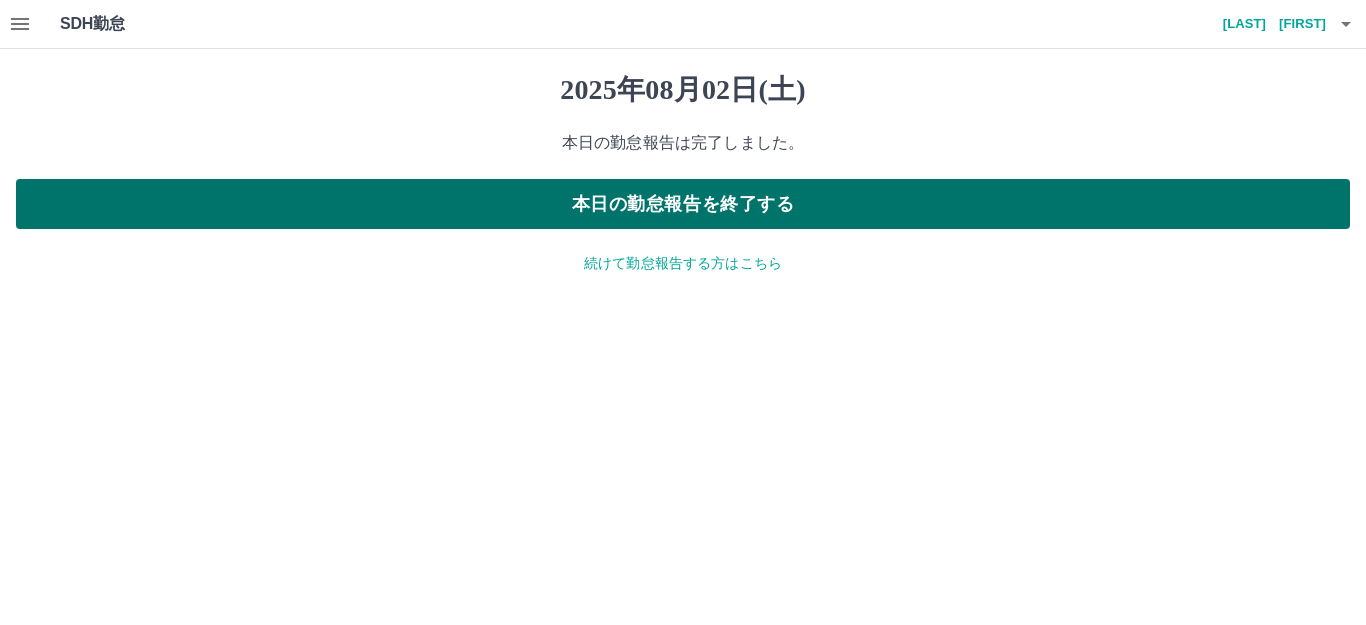 click on "本日の勤怠報告を終了する" at bounding box center (683, 204) 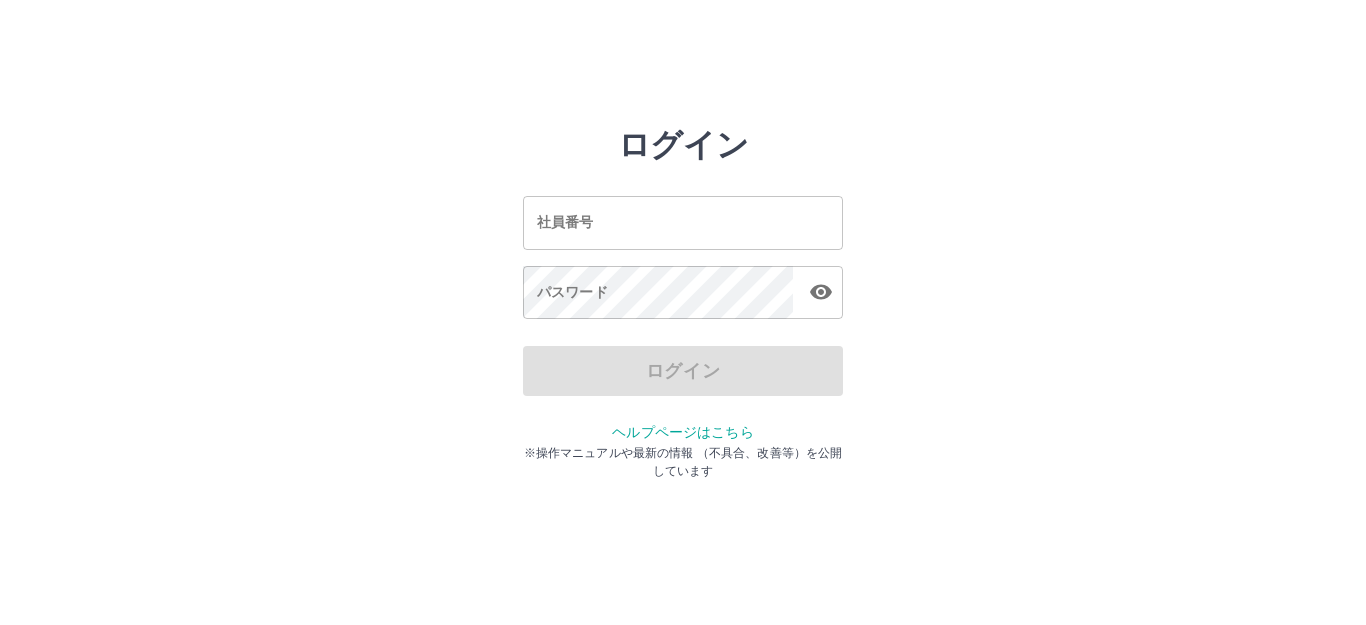 scroll, scrollTop: 0, scrollLeft: 0, axis: both 